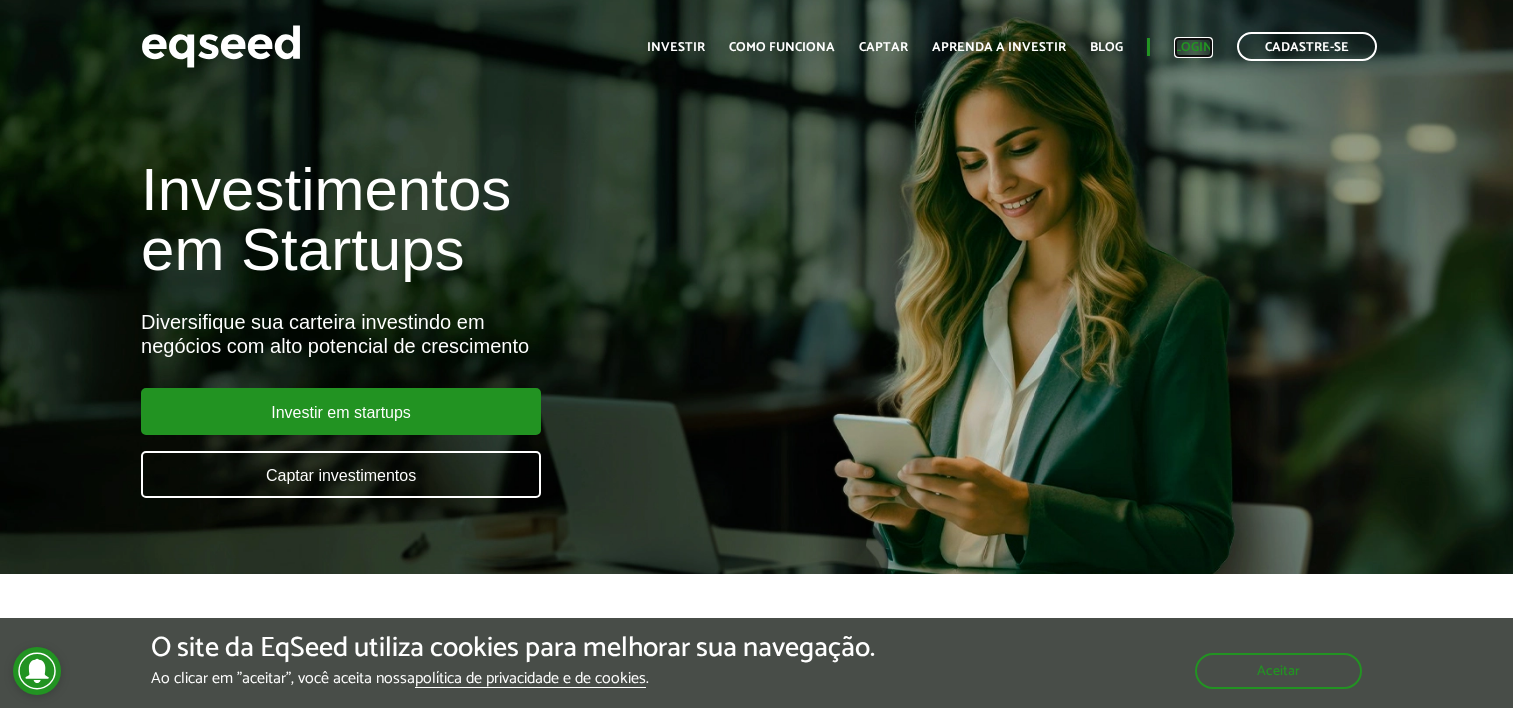 click on "Login" at bounding box center (1193, 47) 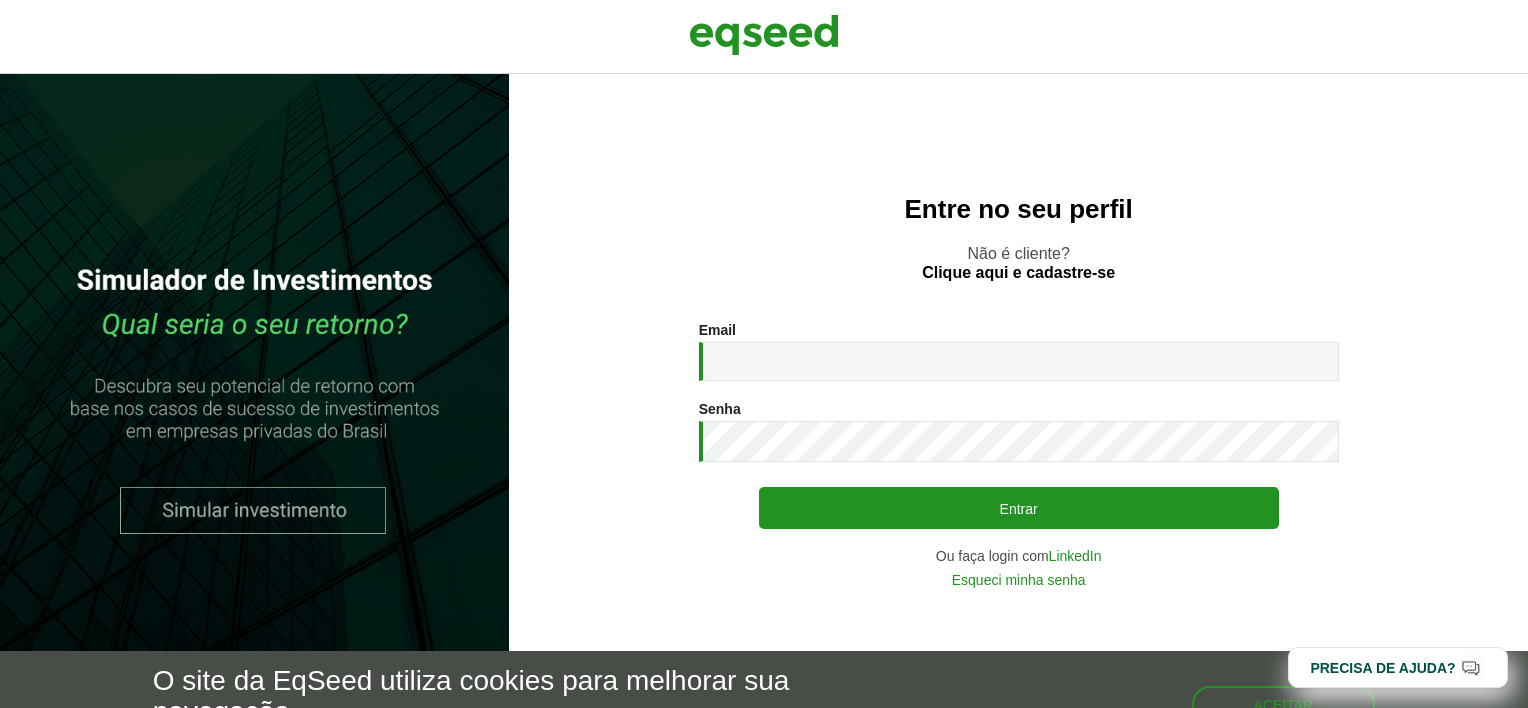 scroll, scrollTop: 0, scrollLeft: 0, axis: both 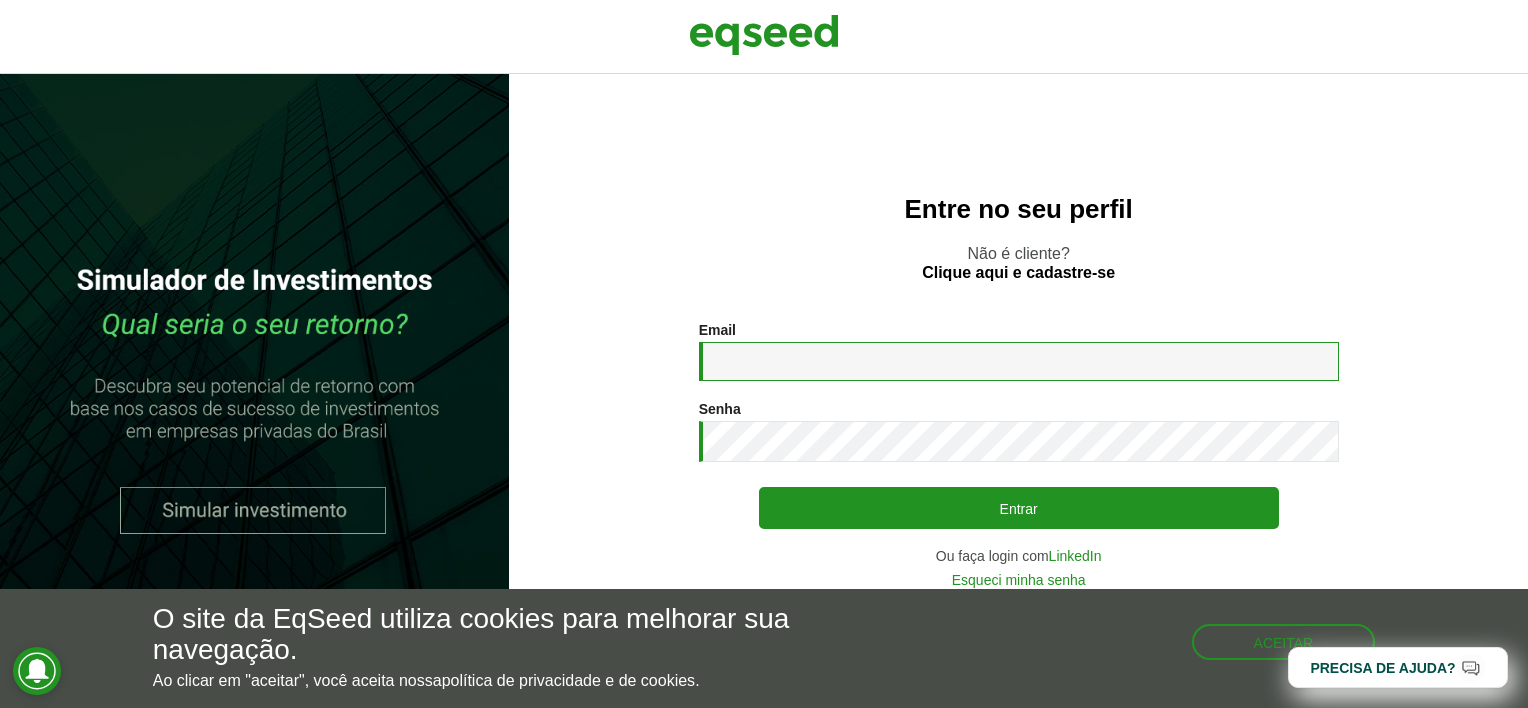 click on "Email  *" at bounding box center (1019, 361) 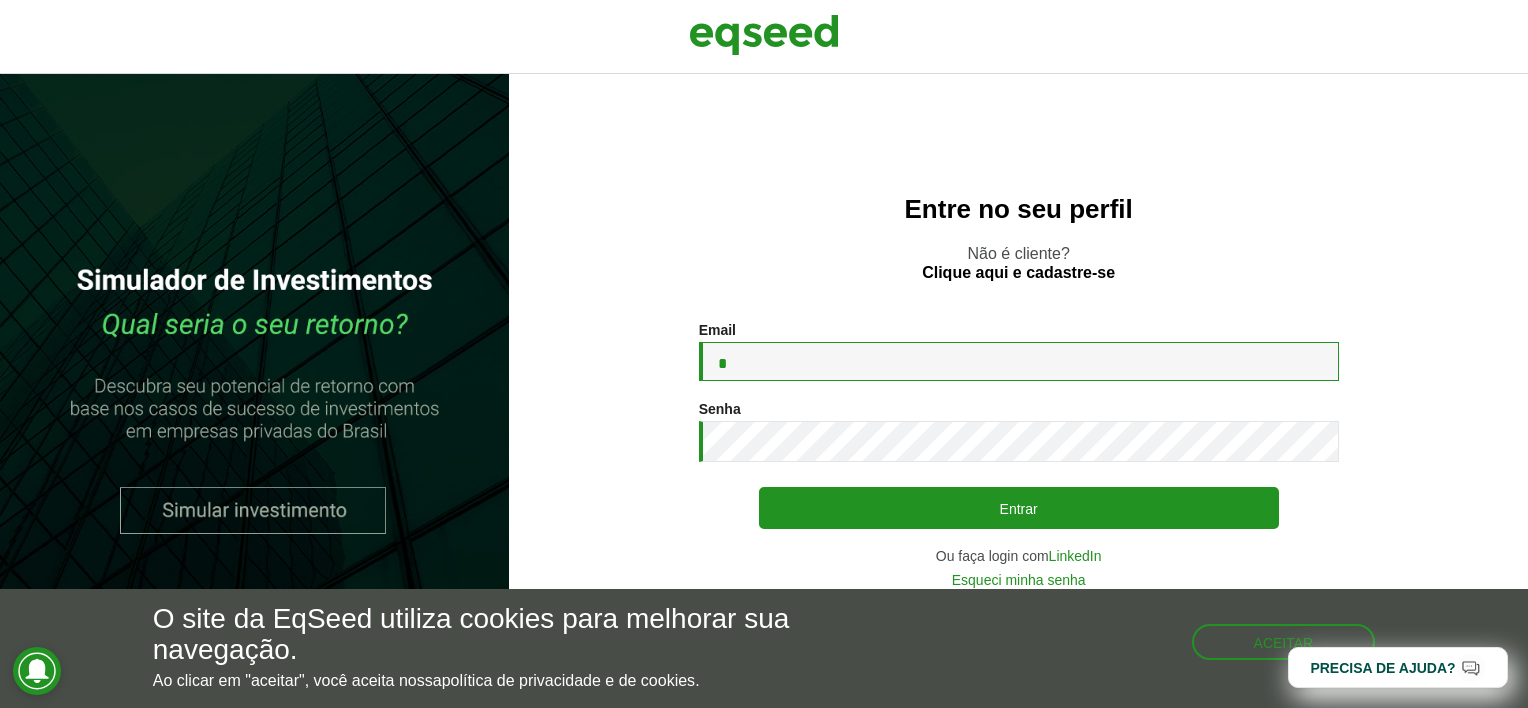 type on "**********" 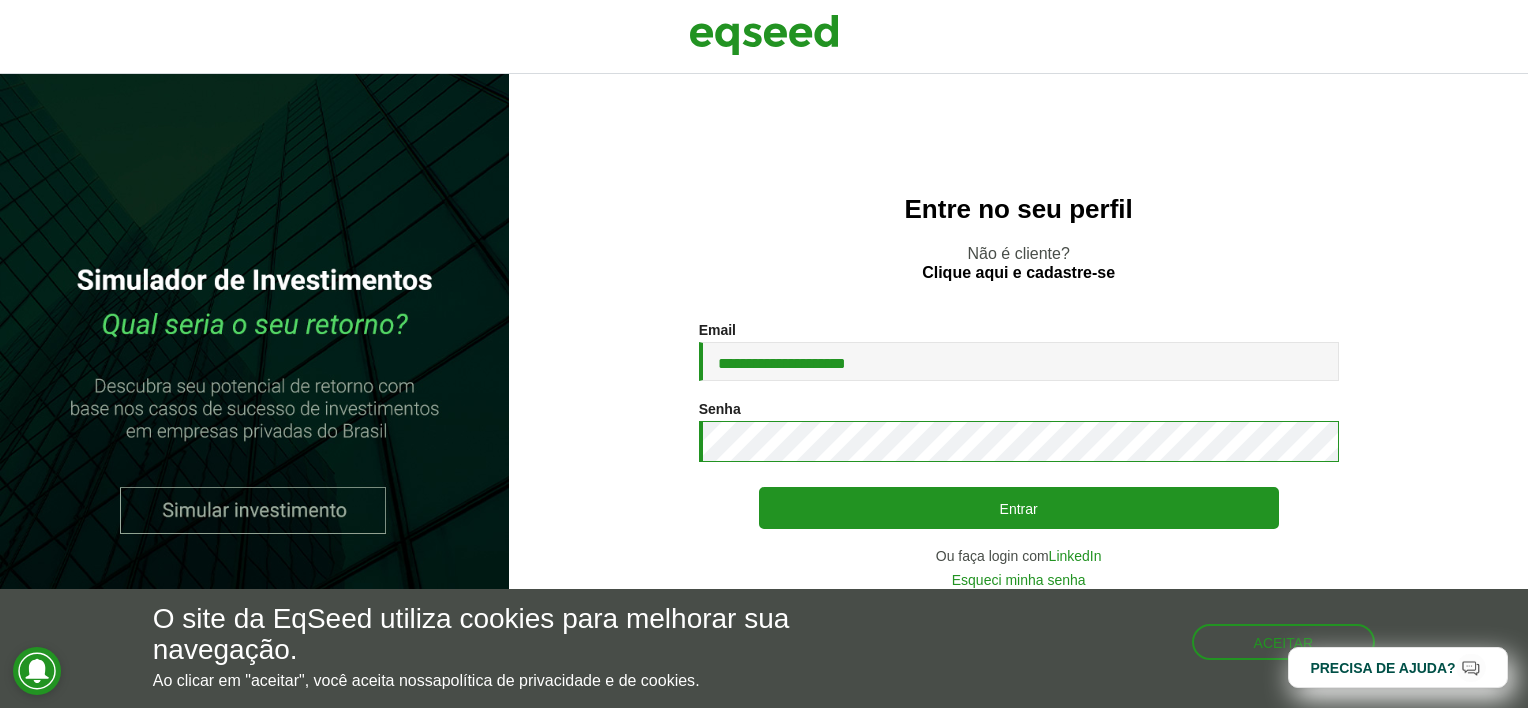 click on "Entrar" at bounding box center (1019, 508) 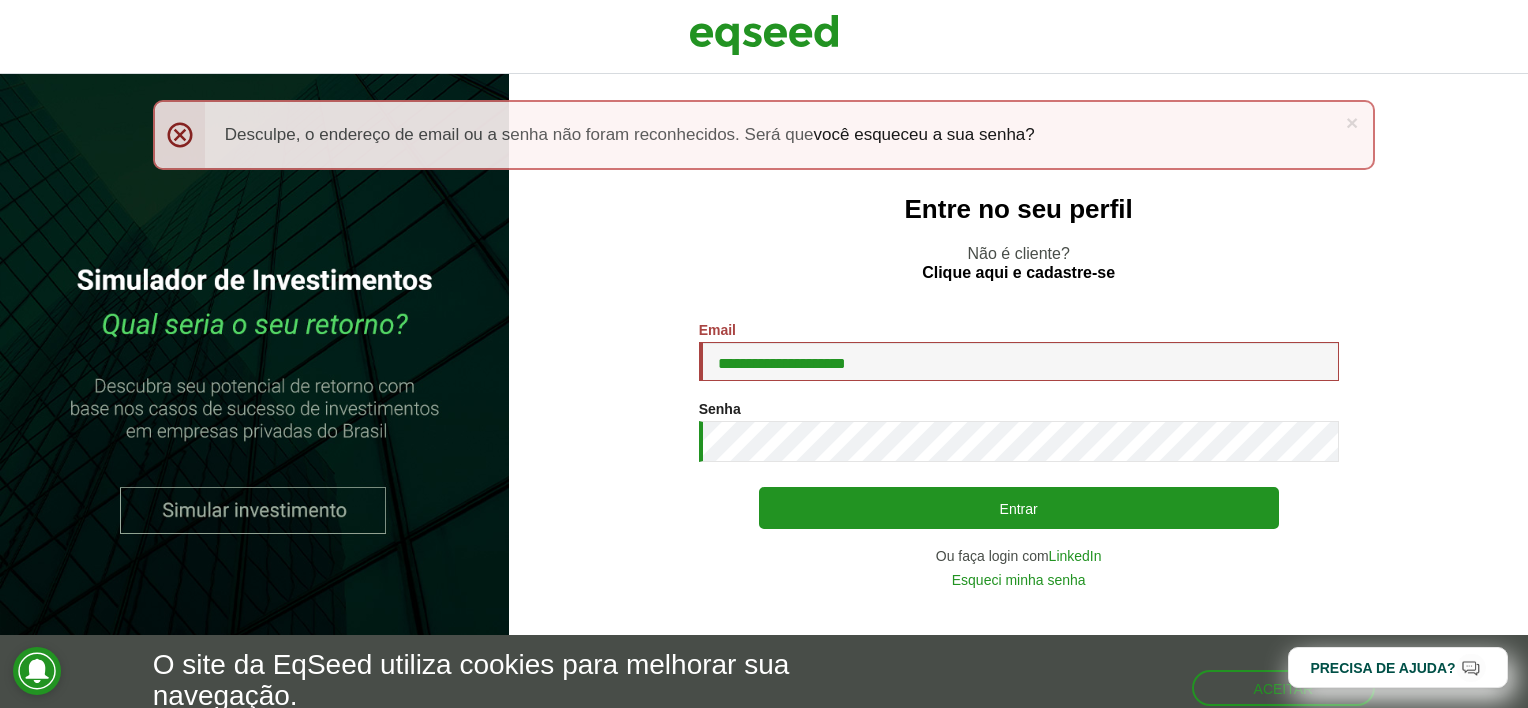 scroll, scrollTop: 0, scrollLeft: 0, axis: both 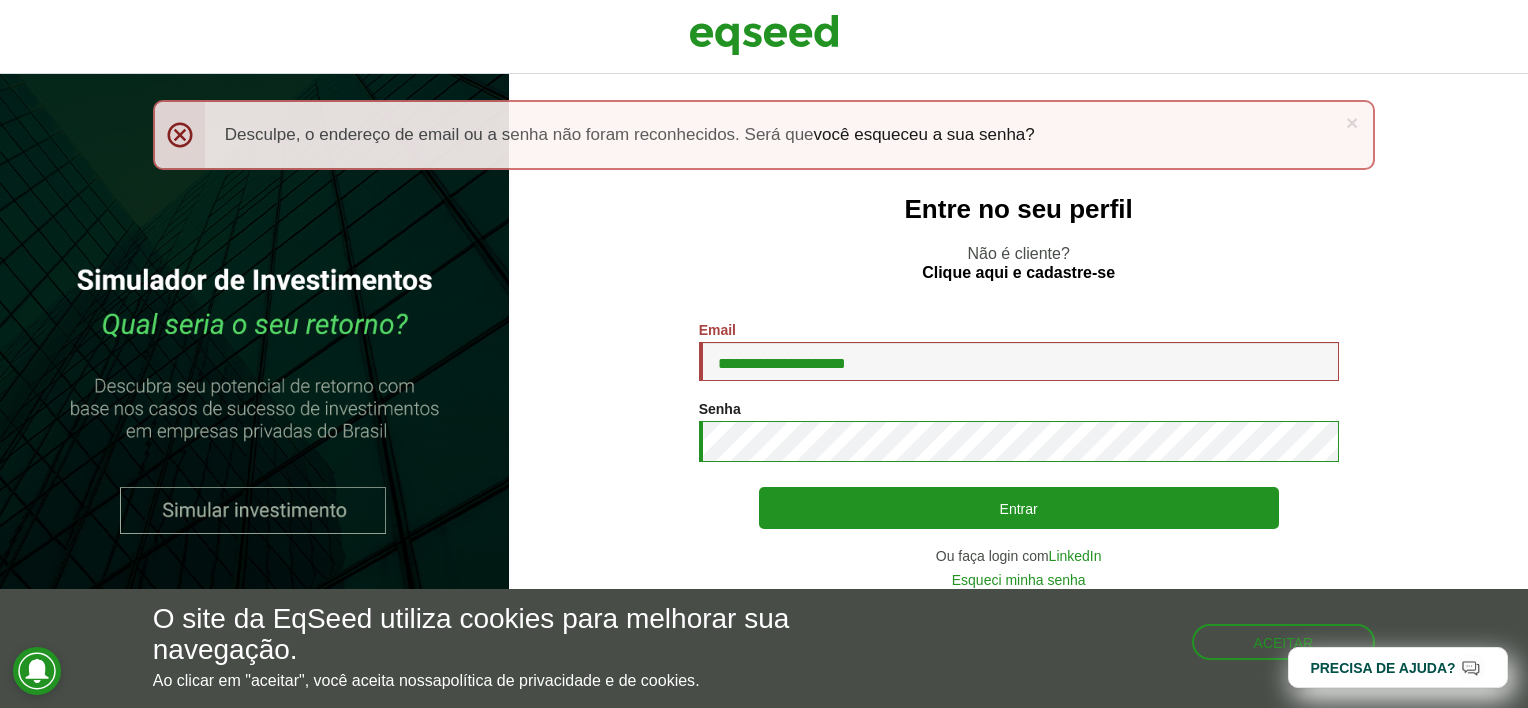 click on "**********" at bounding box center [1018, 454] 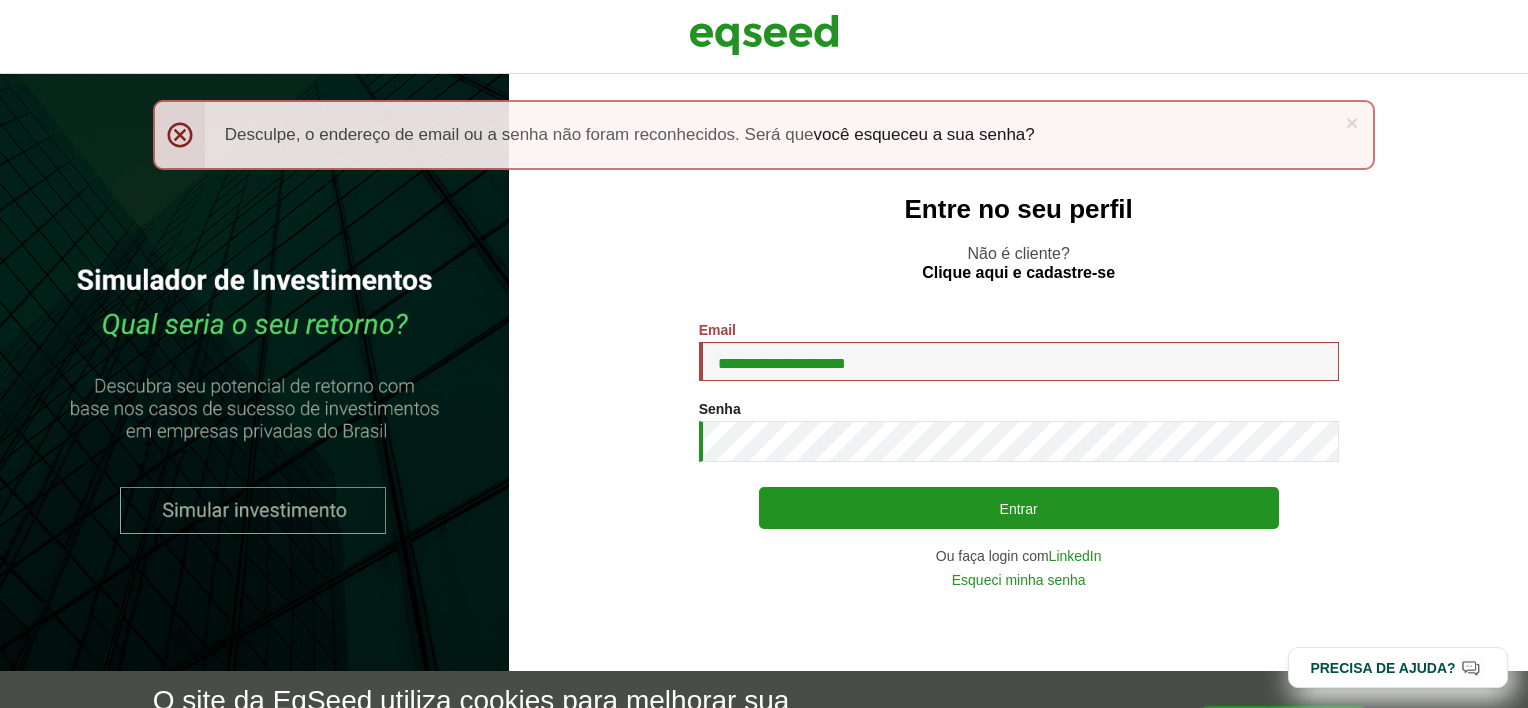 scroll, scrollTop: 0, scrollLeft: 0, axis: both 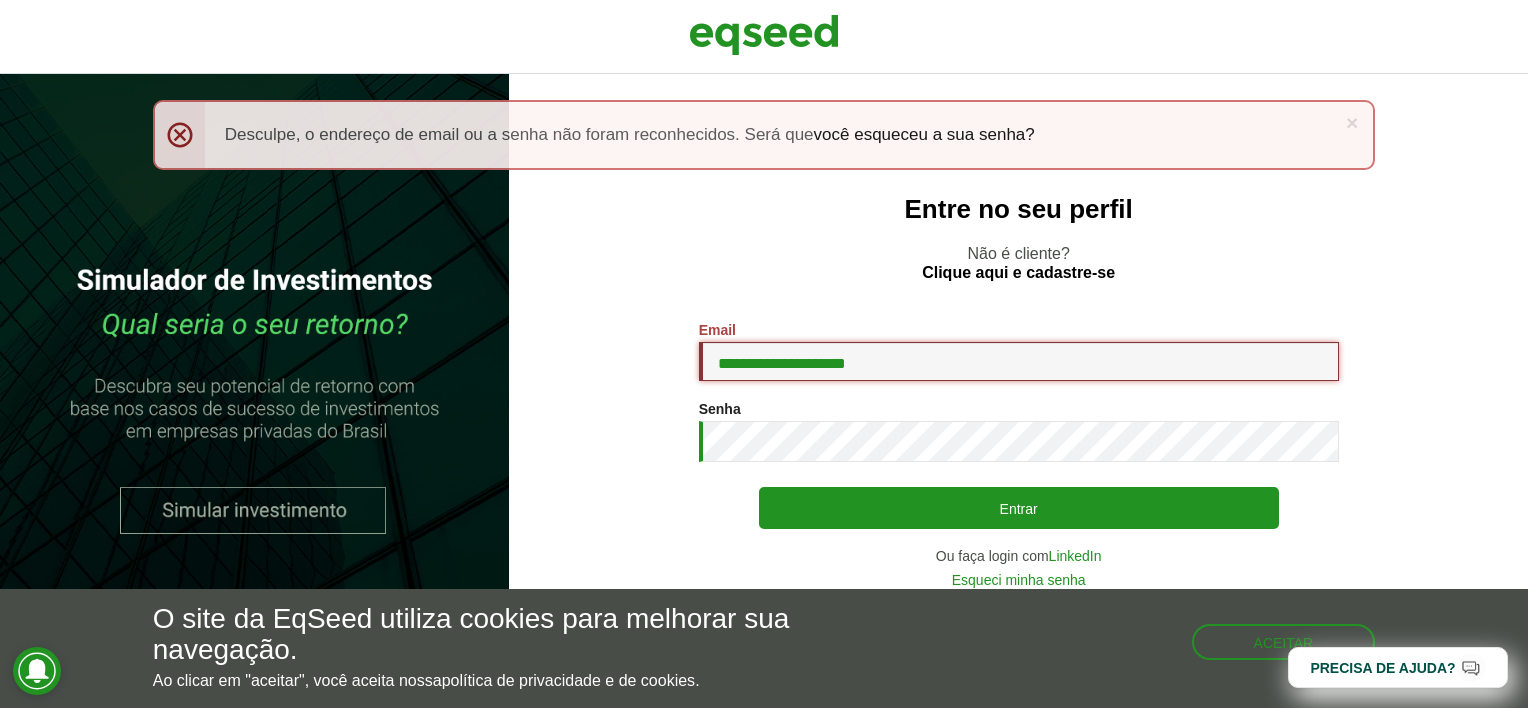 click on "**********" at bounding box center (1019, 361) 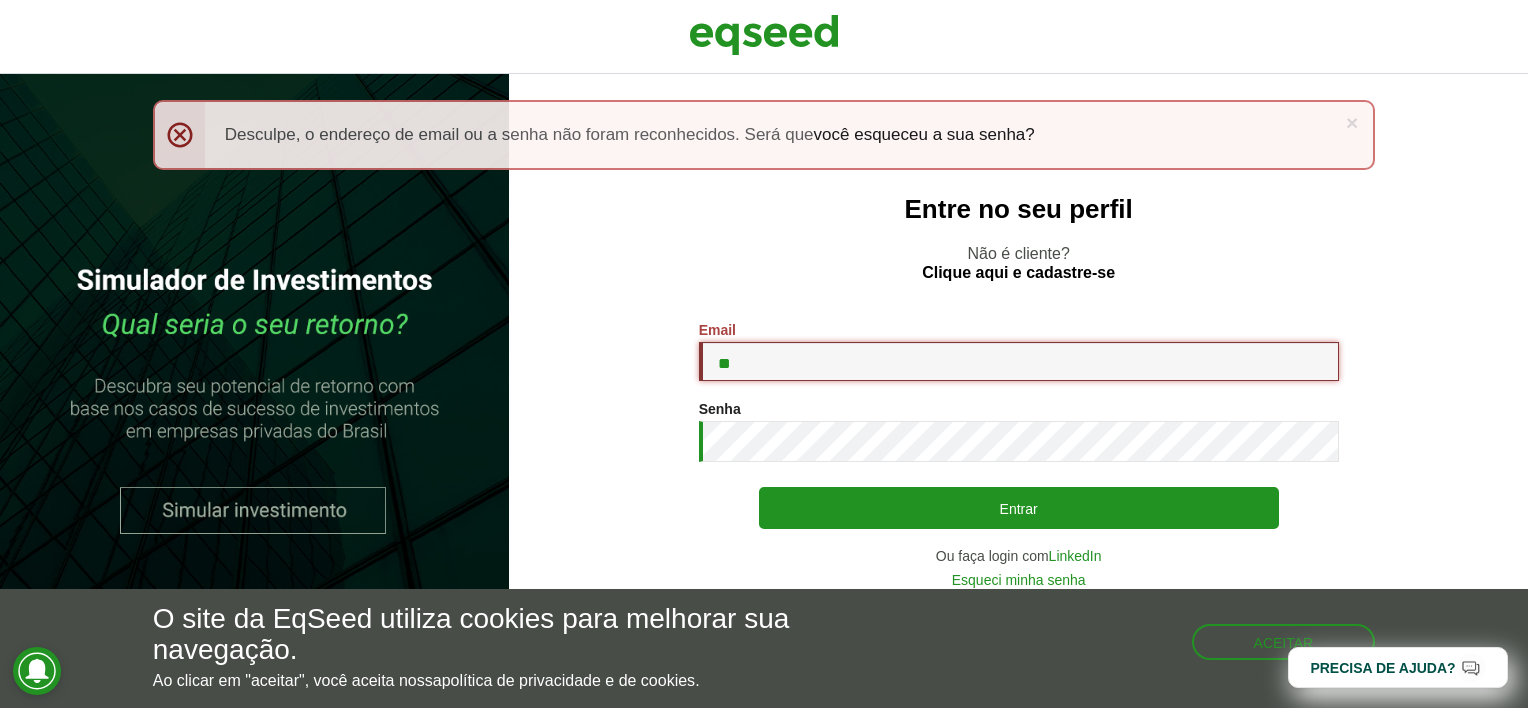type on "**********" 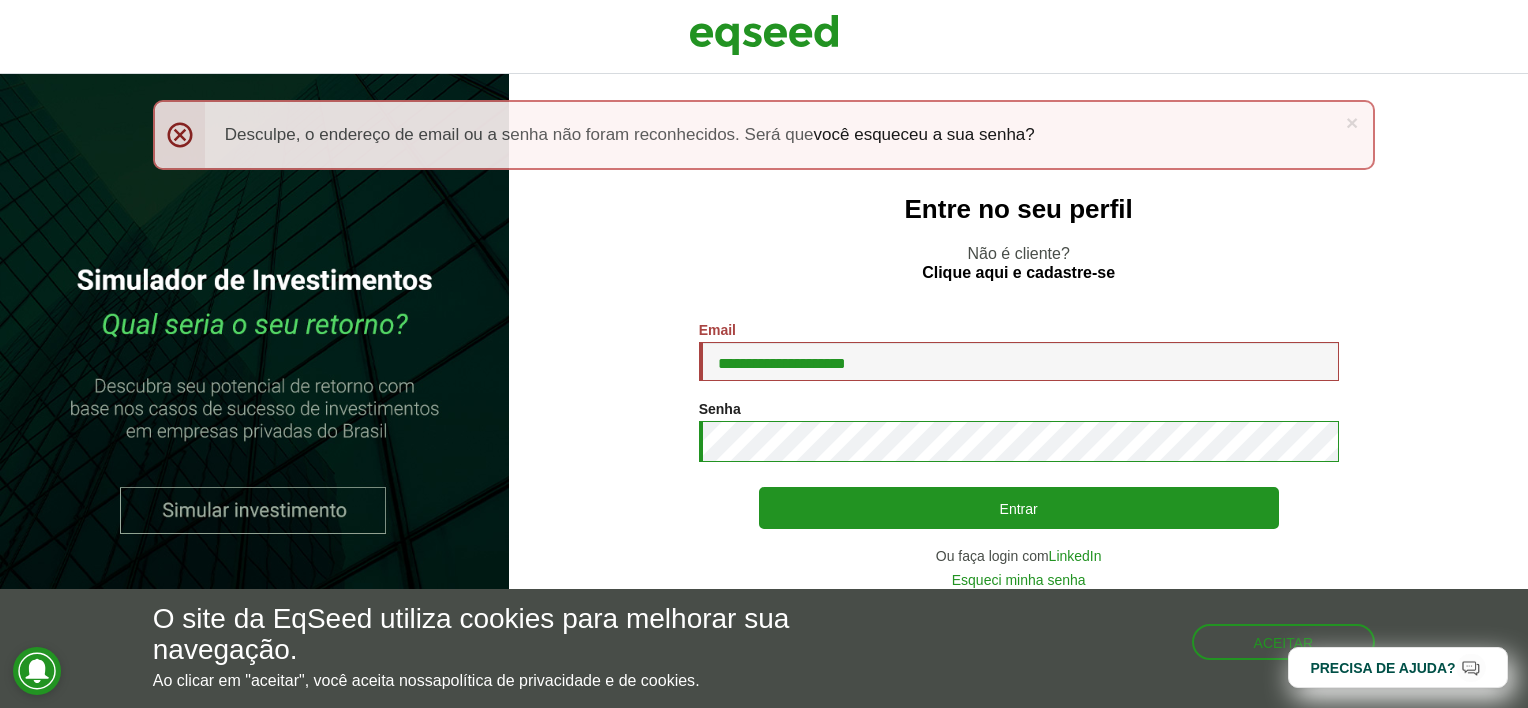 click on "Entrar" at bounding box center (1019, 508) 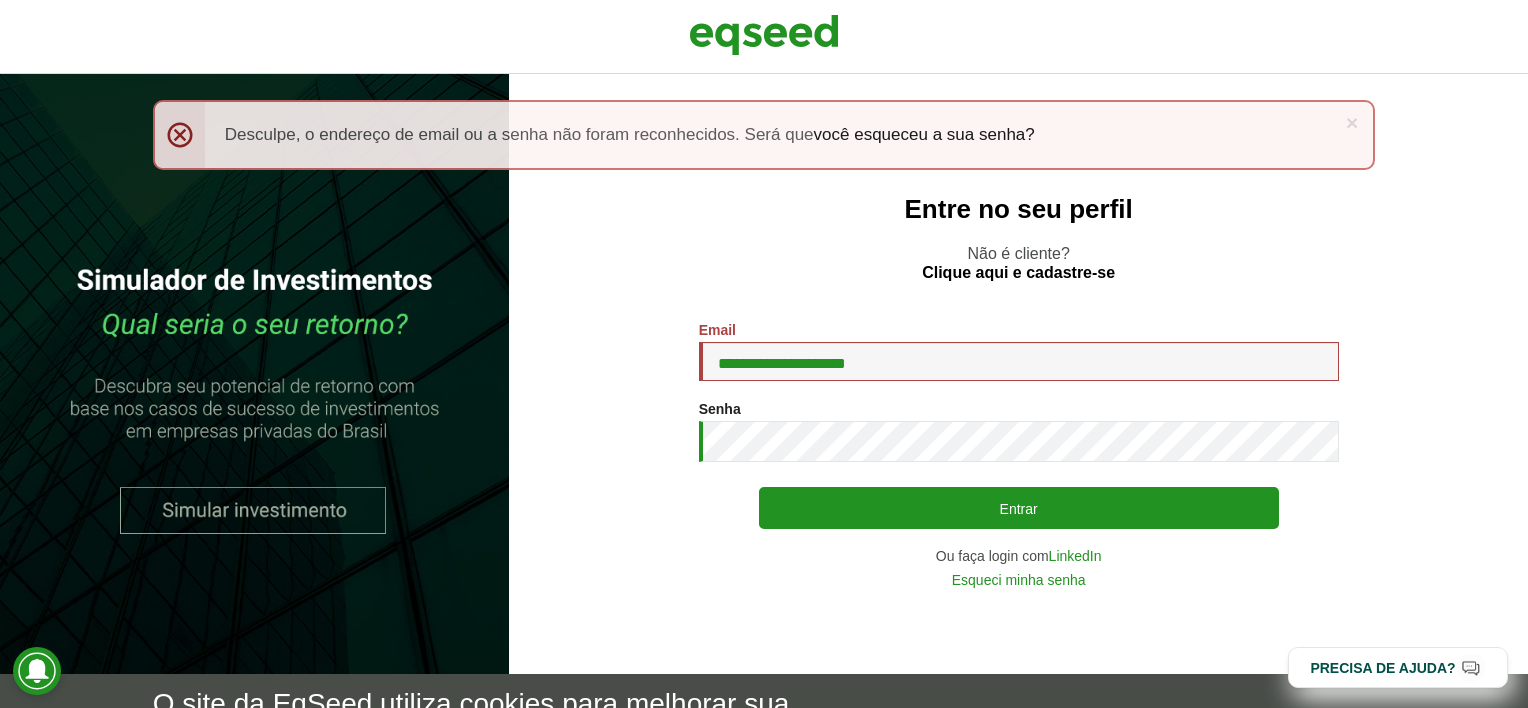 scroll, scrollTop: 0, scrollLeft: 0, axis: both 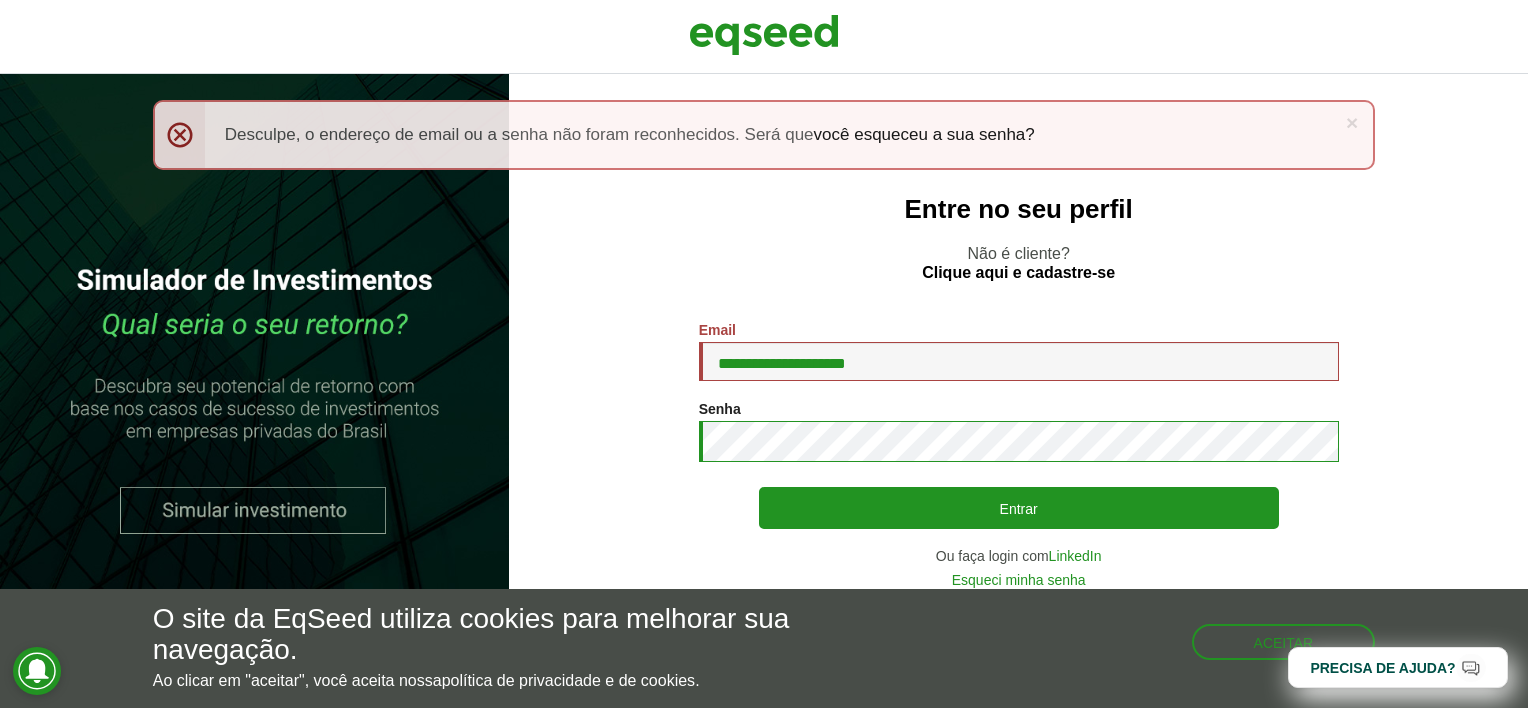 click on "Entrar" at bounding box center [1019, 508] 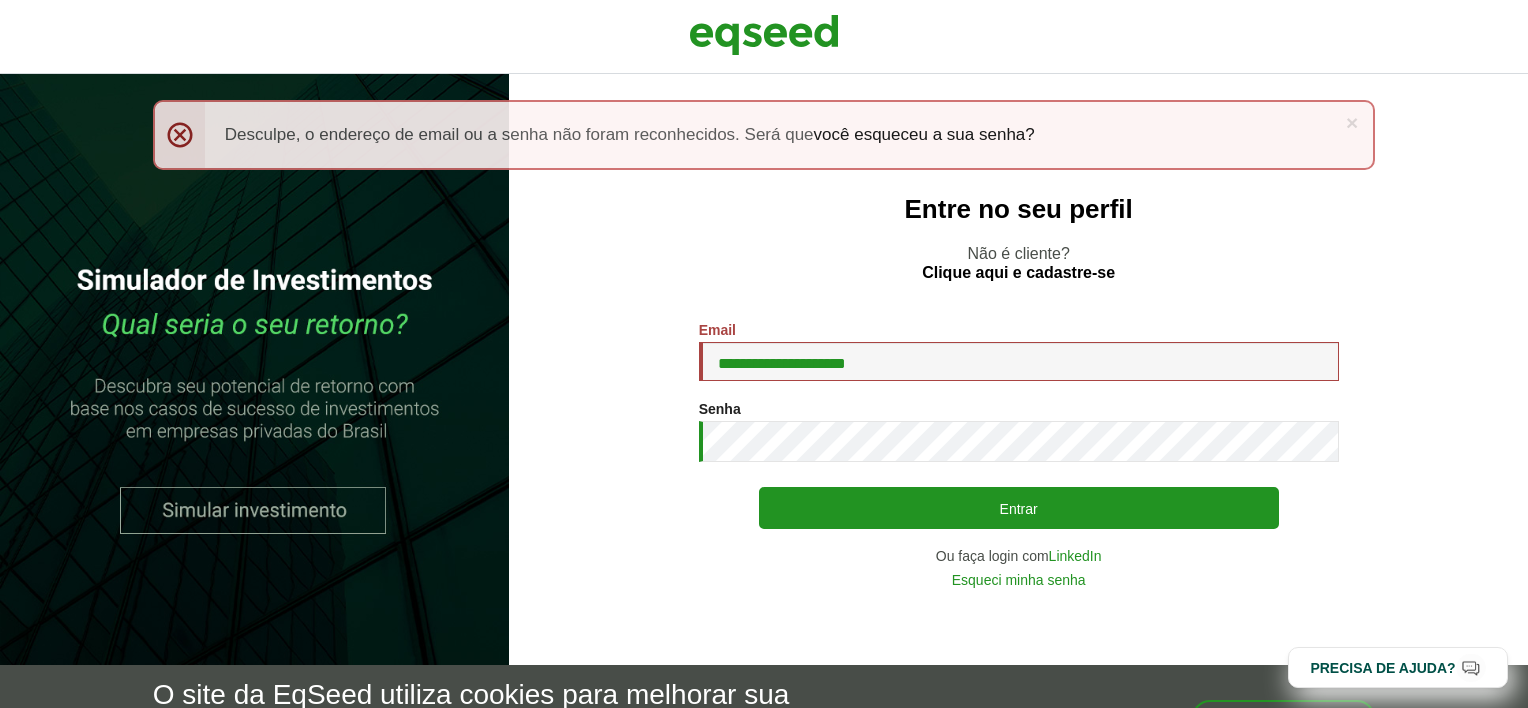 scroll, scrollTop: 0, scrollLeft: 0, axis: both 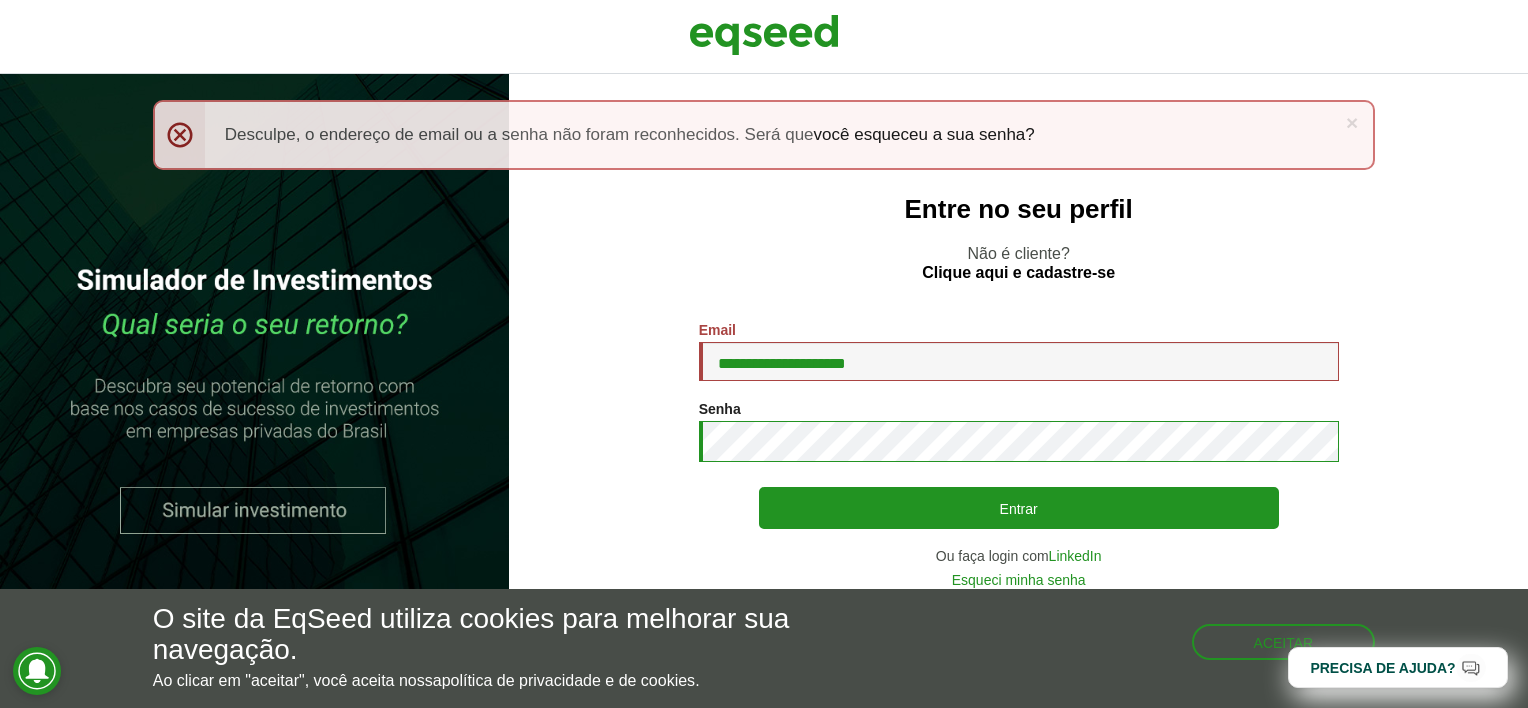 click on "Entrar" at bounding box center (1019, 508) 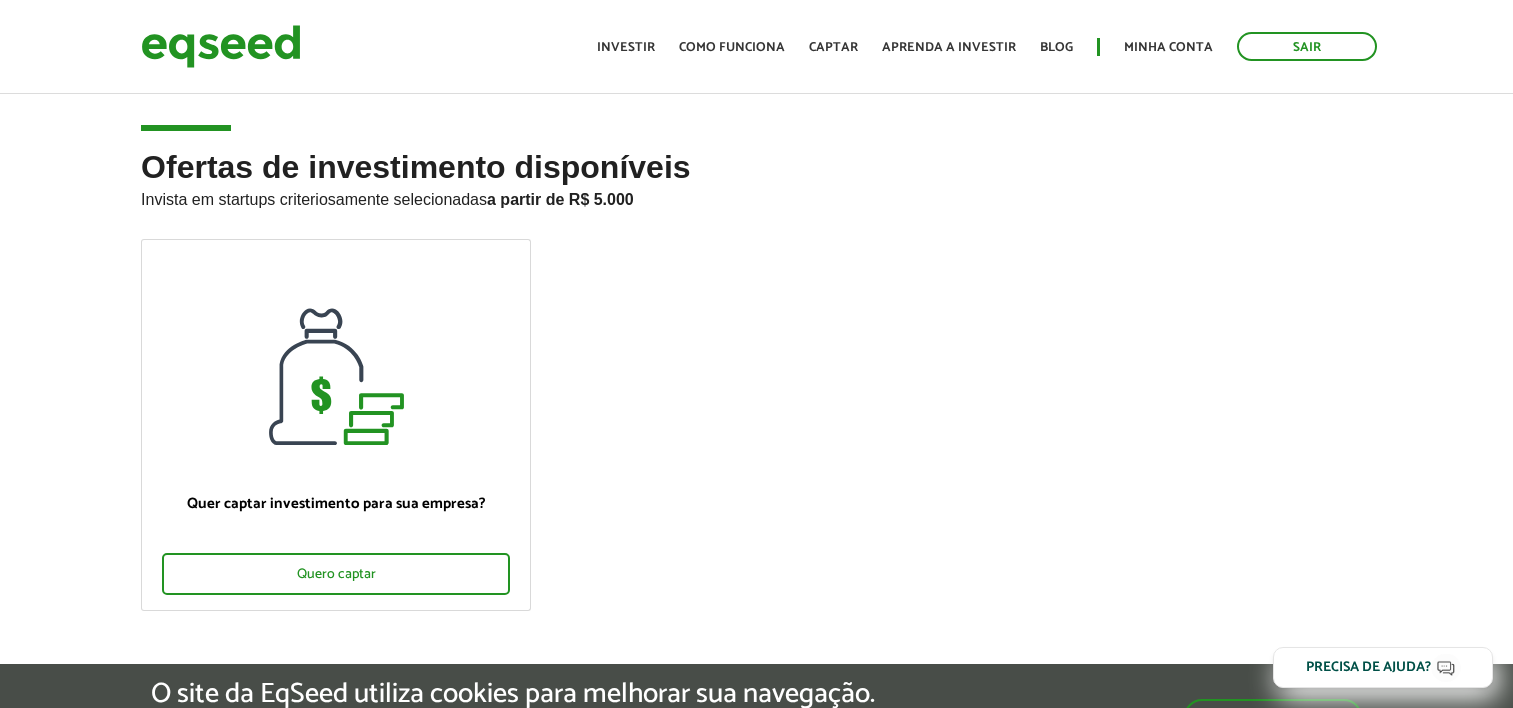 scroll, scrollTop: 0, scrollLeft: 0, axis: both 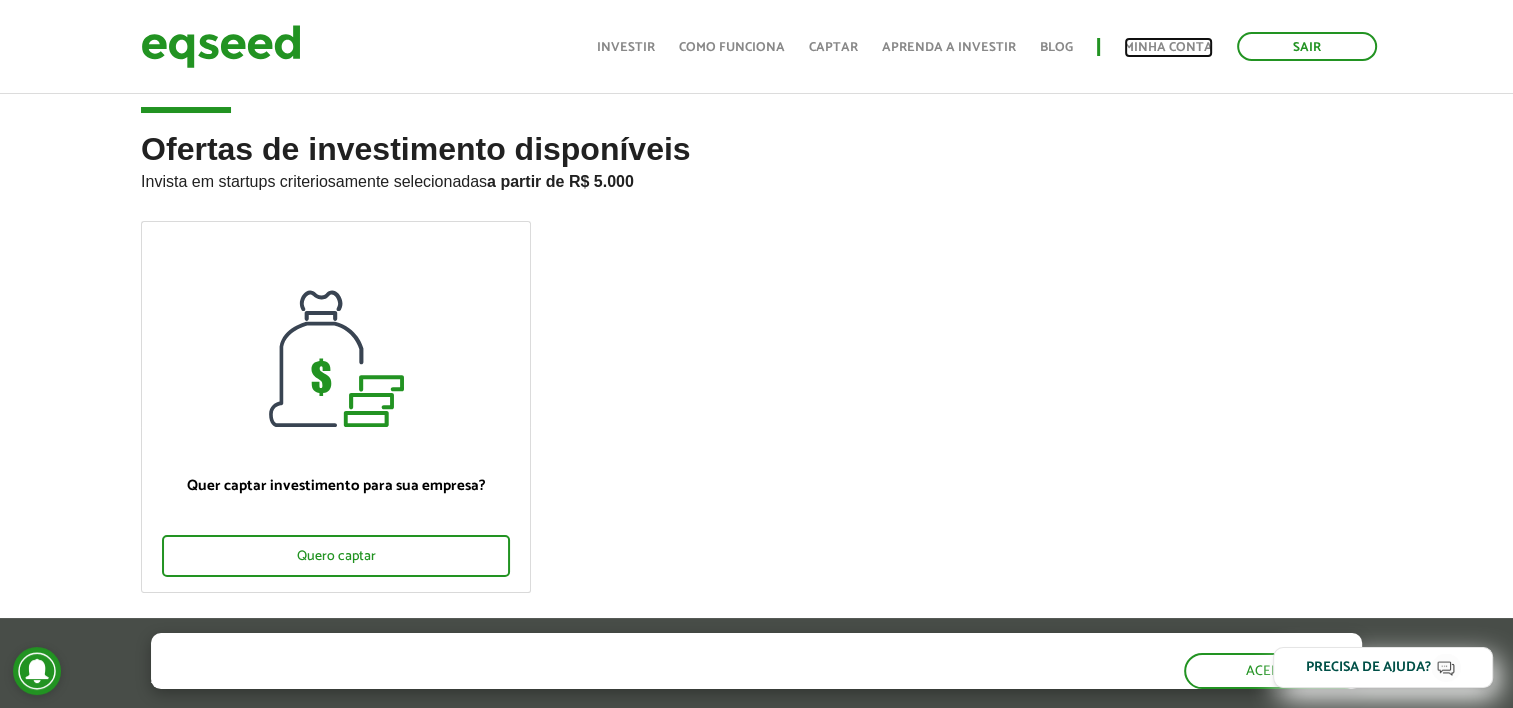 click on "Minha conta" at bounding box center [1168, 47] 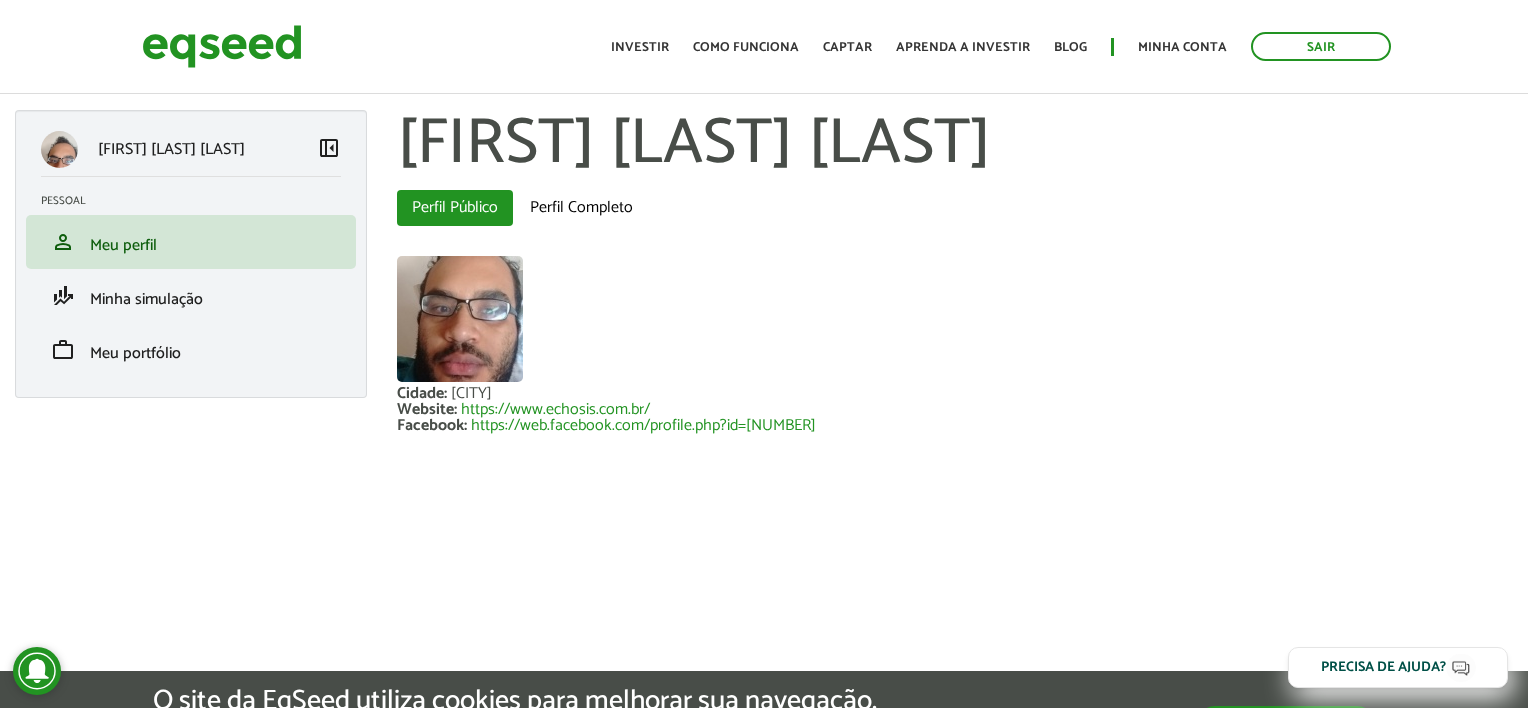 scroll, scrollTop: 0, scrollLeft: 0, axis: both 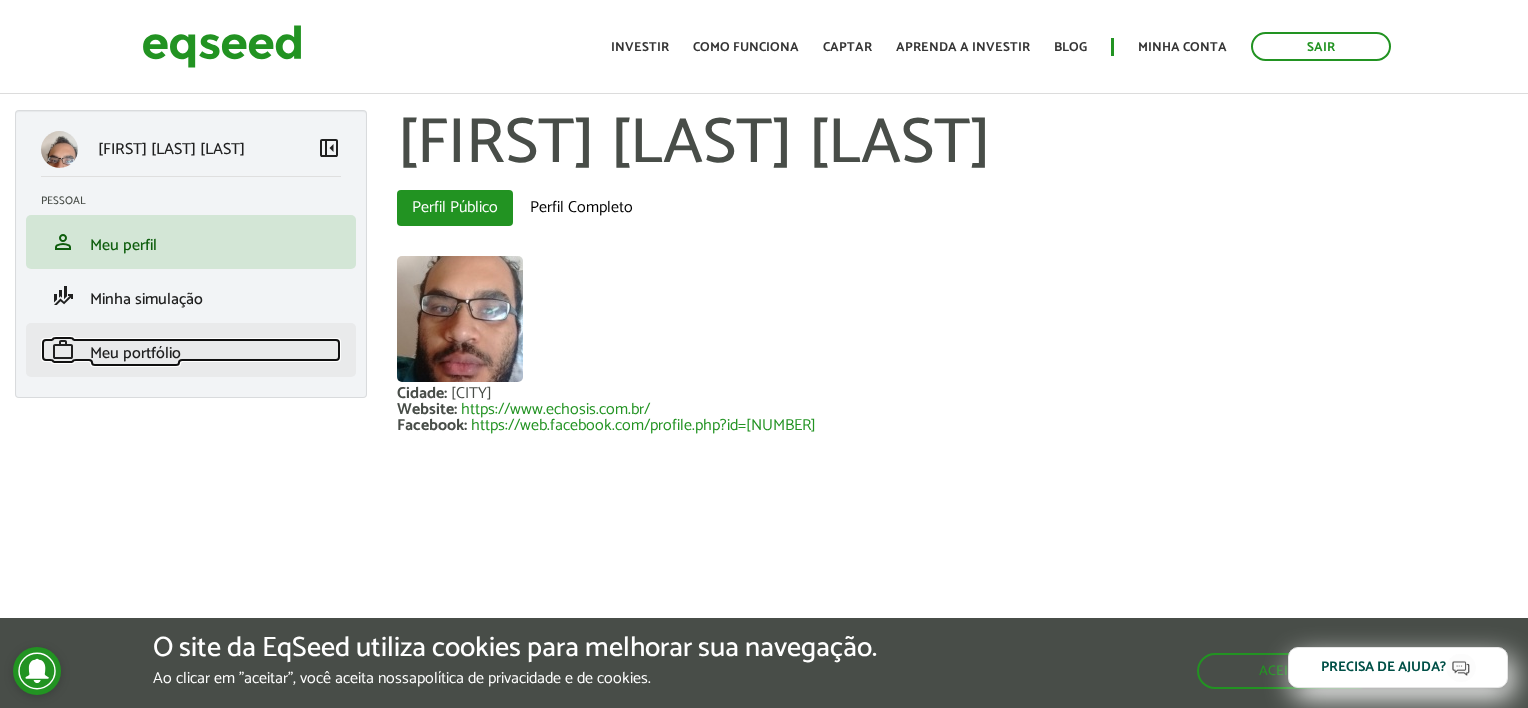 click on "work Meu portfólio" at bounding box center (191, 350) 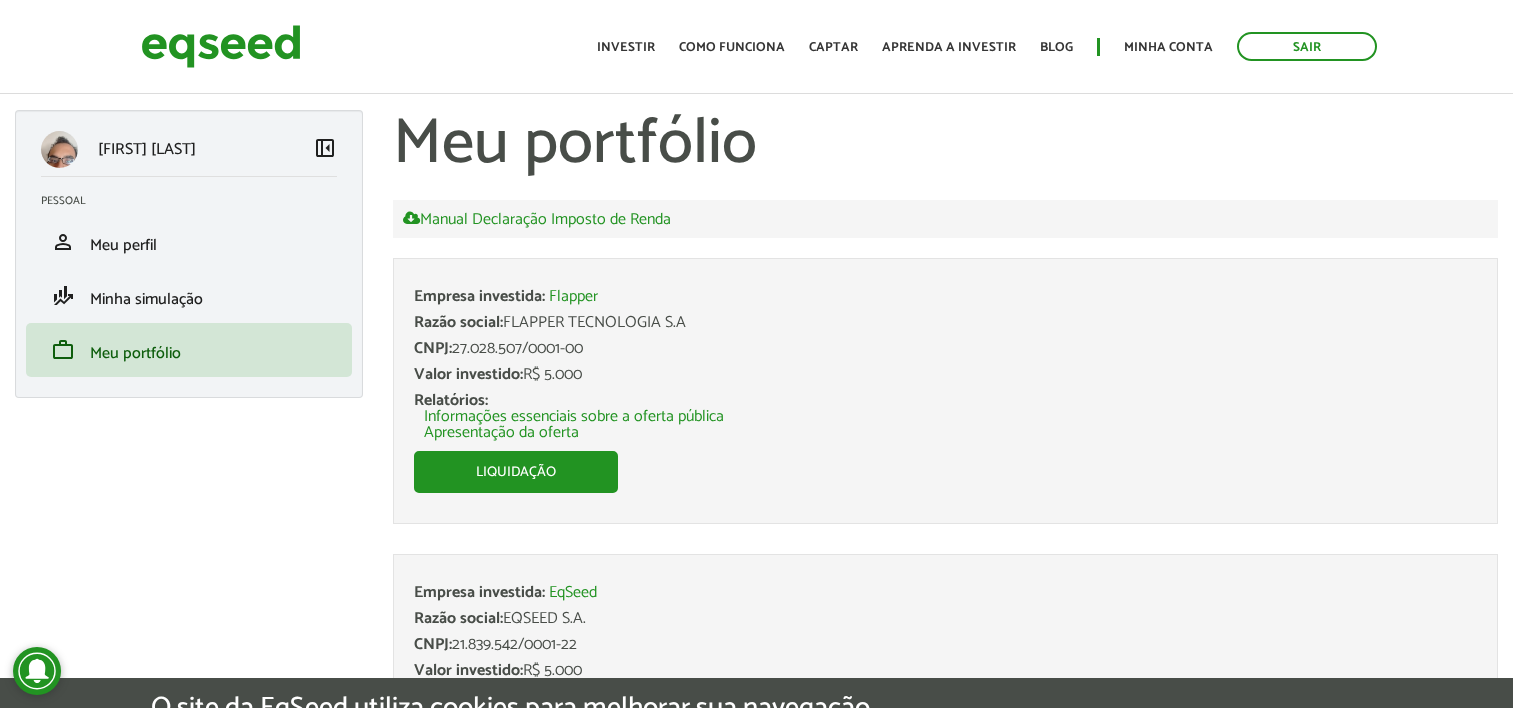 scroll, scrollTop: 0, scrollLeft: 0, axis: both 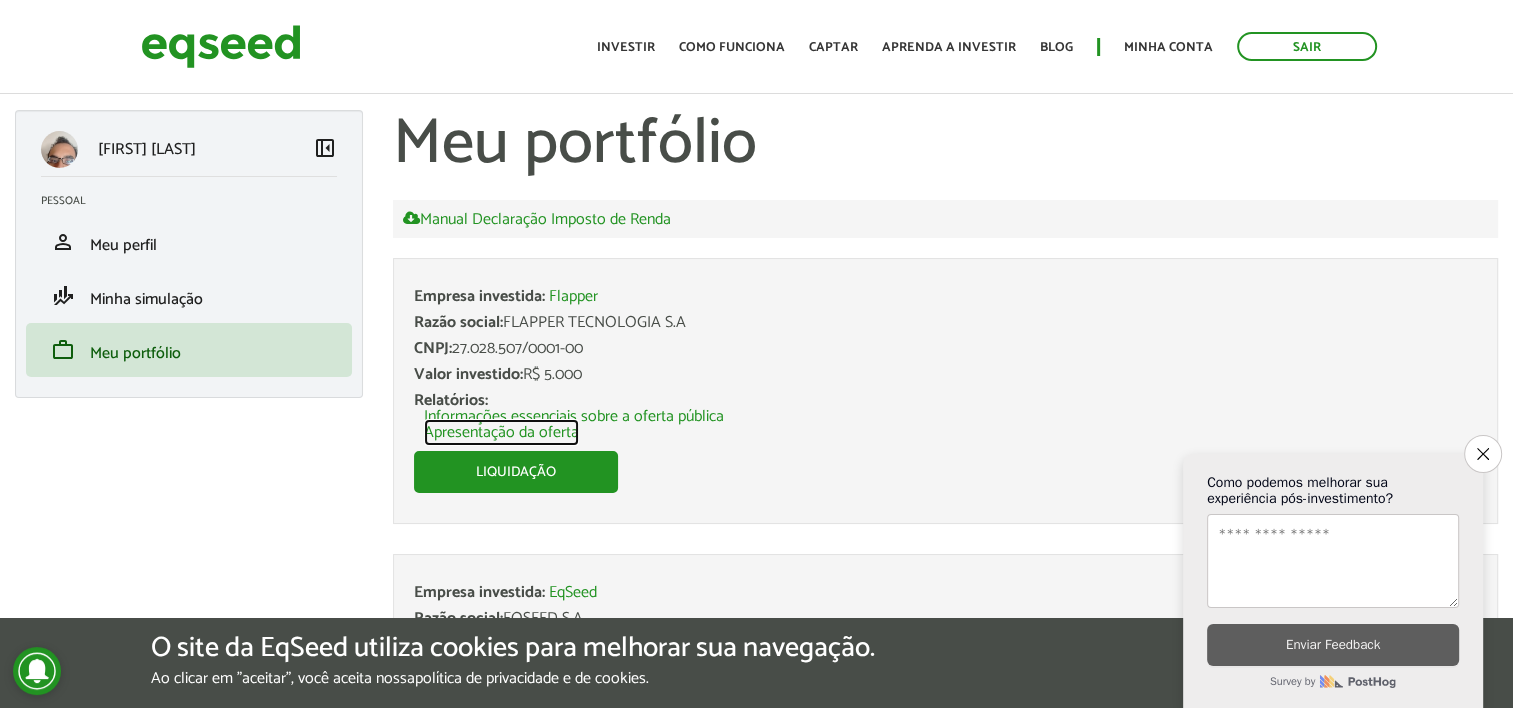 click on "Apresentação da oferta" at bounding box center [501, 433] 